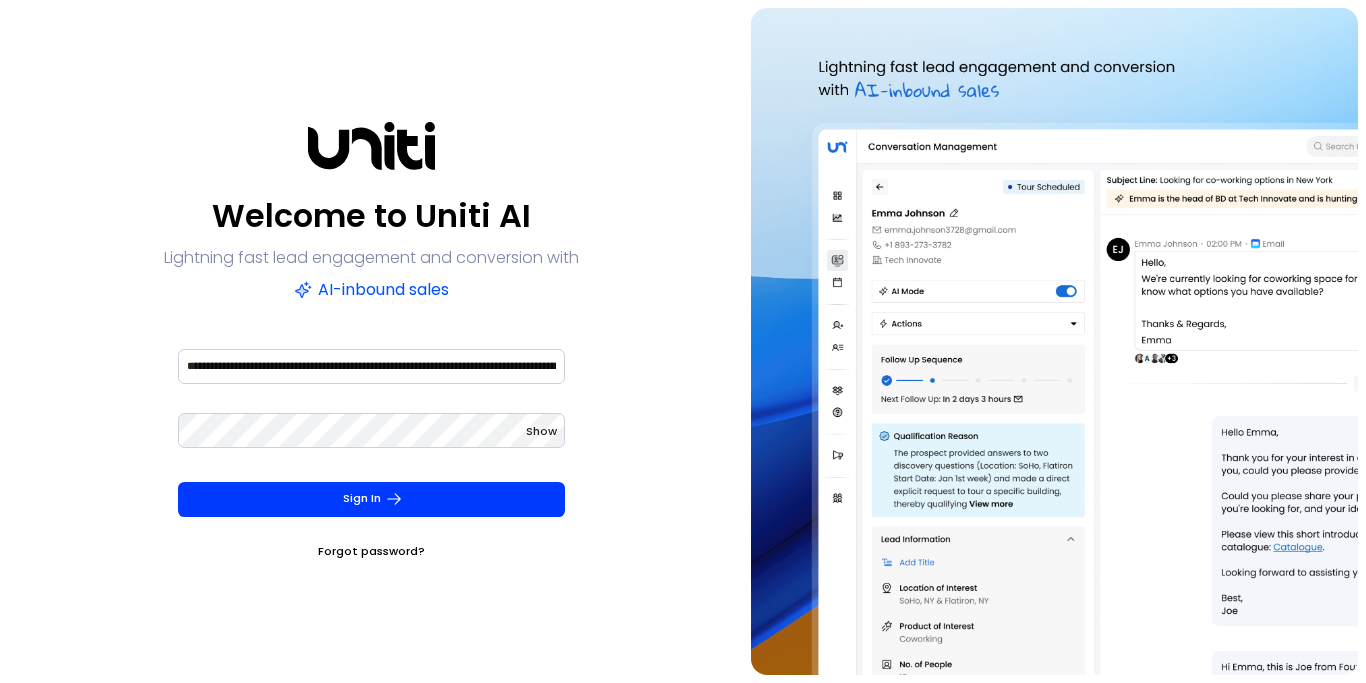 scroll, scrollTop: 0, scrollLeft: 0, axis: both 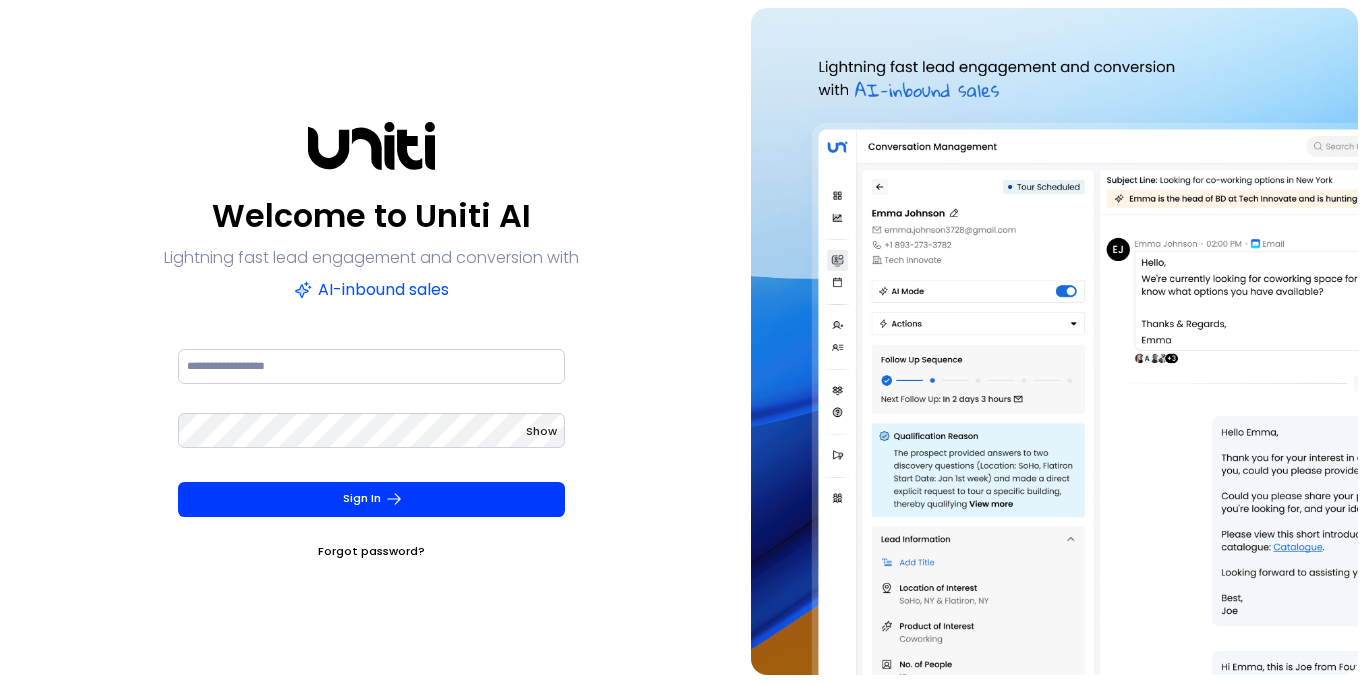 click on "Welcome to Uniti AI Lightning fast lead engagement and conversion with  AI-inbound sales Show Sign In Forgot password?" at bounding box center (371, 341) 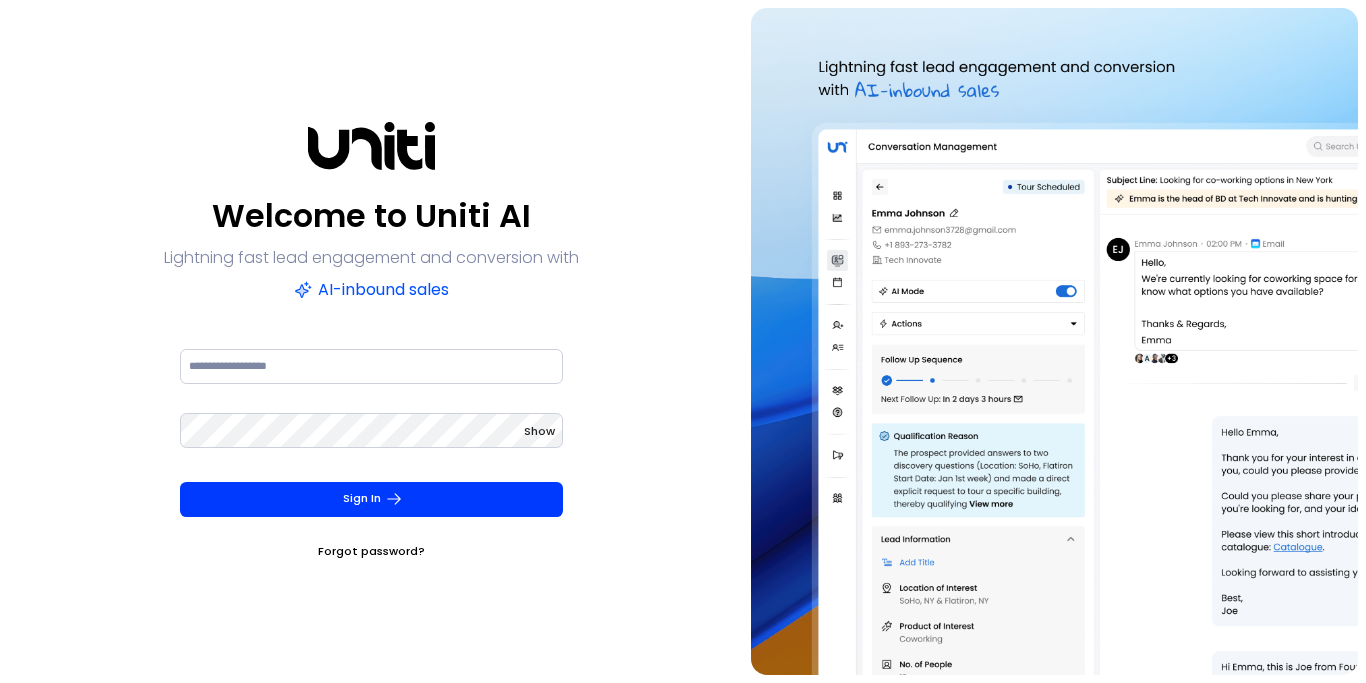 click at bounding box center [1055, 341] 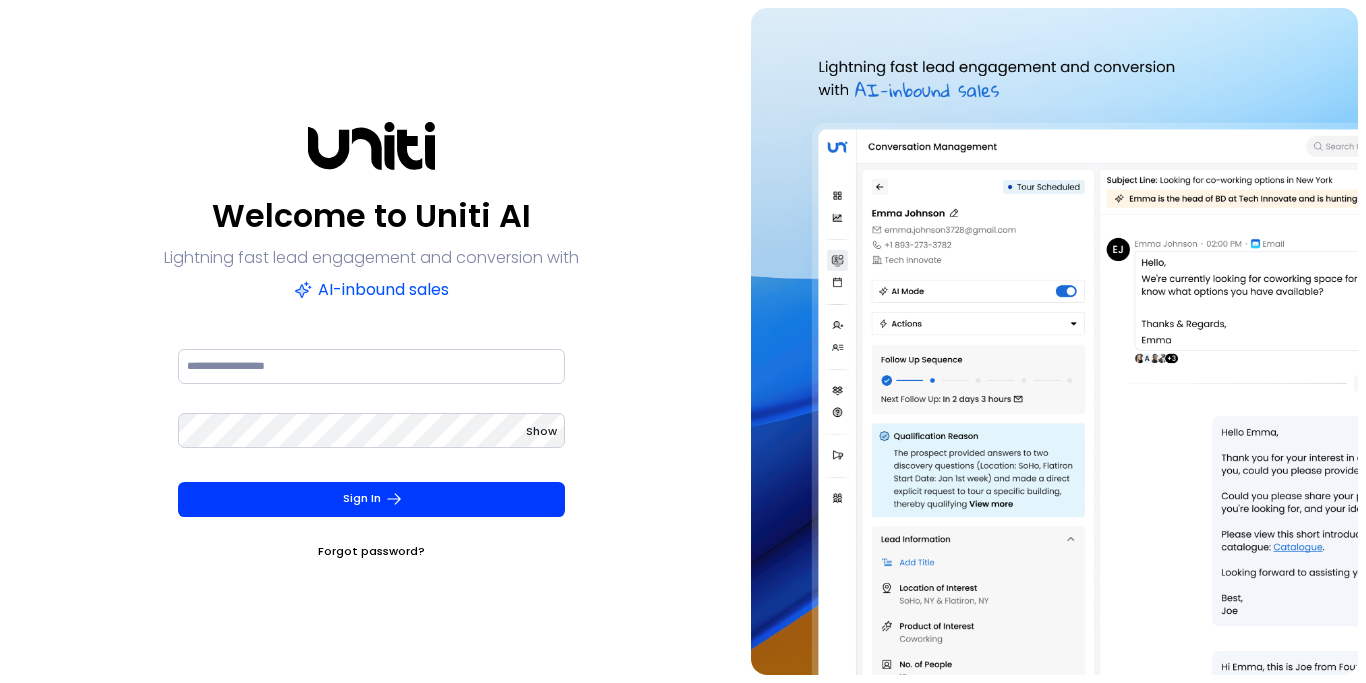 scroll, scrollTop: 0, scrollLeft: 0, axis: both 